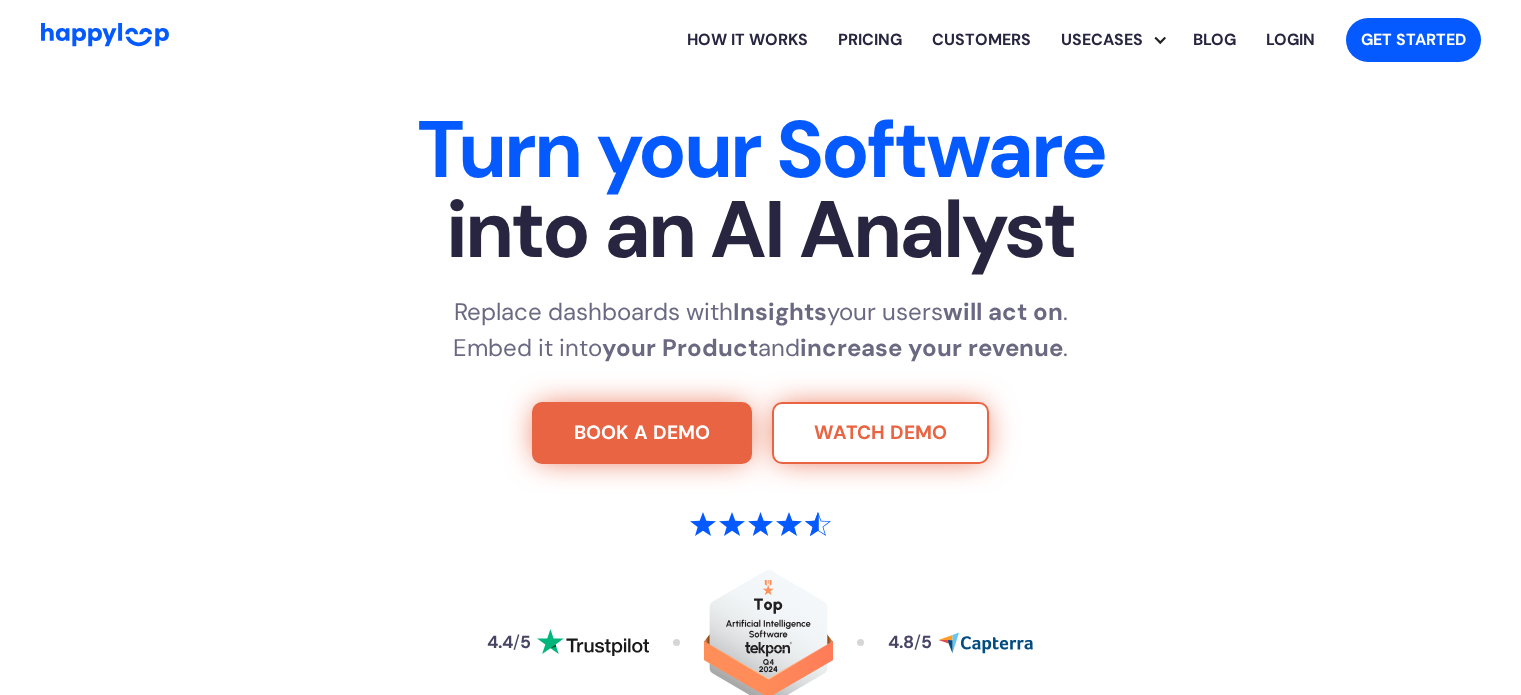 scroll, scrollTop: 0, scrollLeft: 0, axis: both 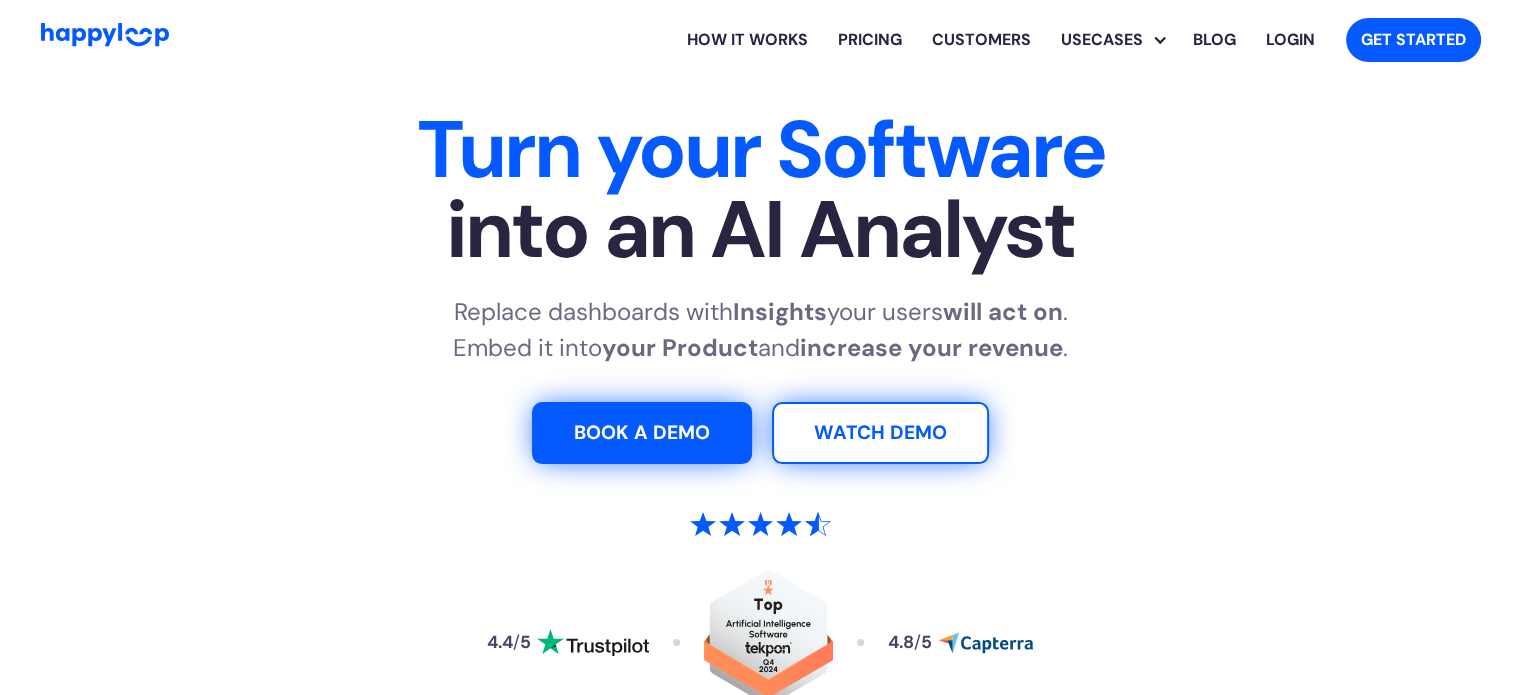 click on "BOOK A DEMO" at bounding box center (642, 433) 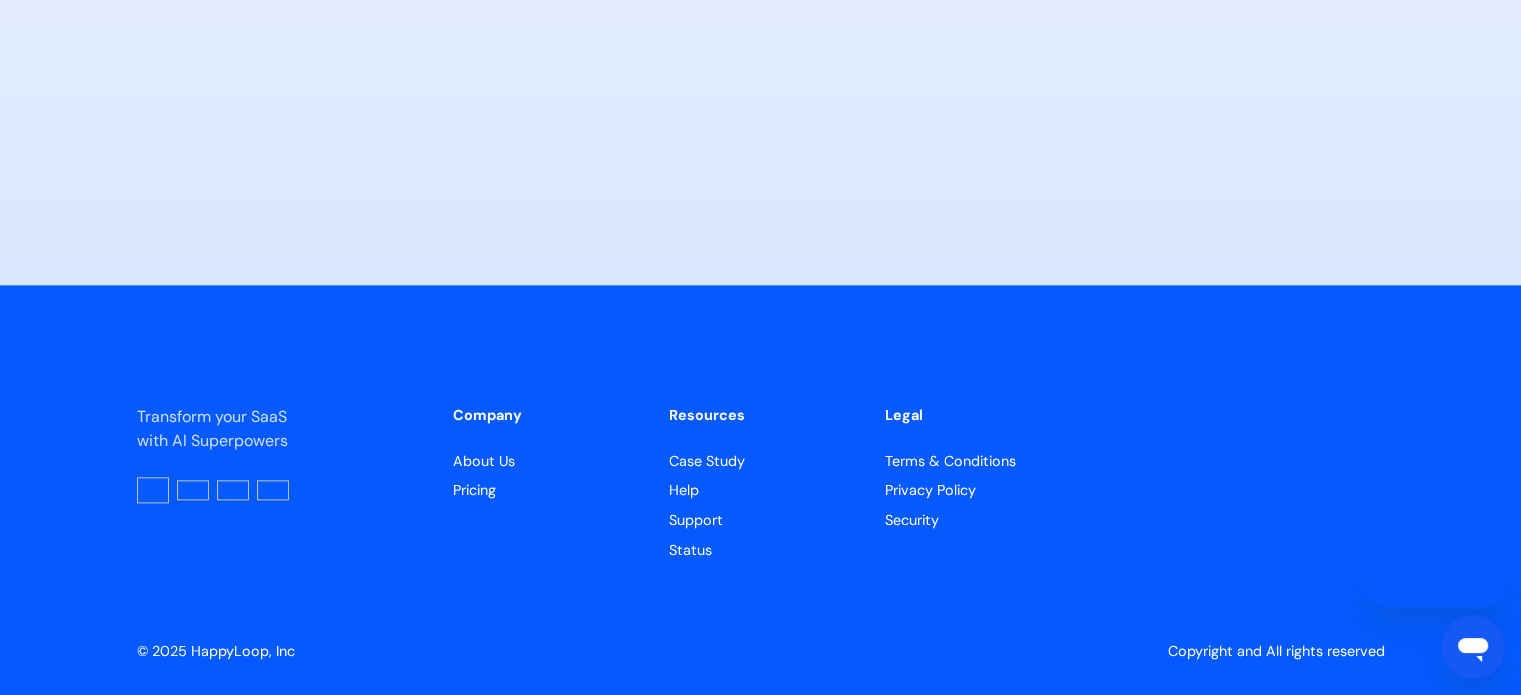 scroll, scrollTop: 0, scrollLeft: 0, axis: both 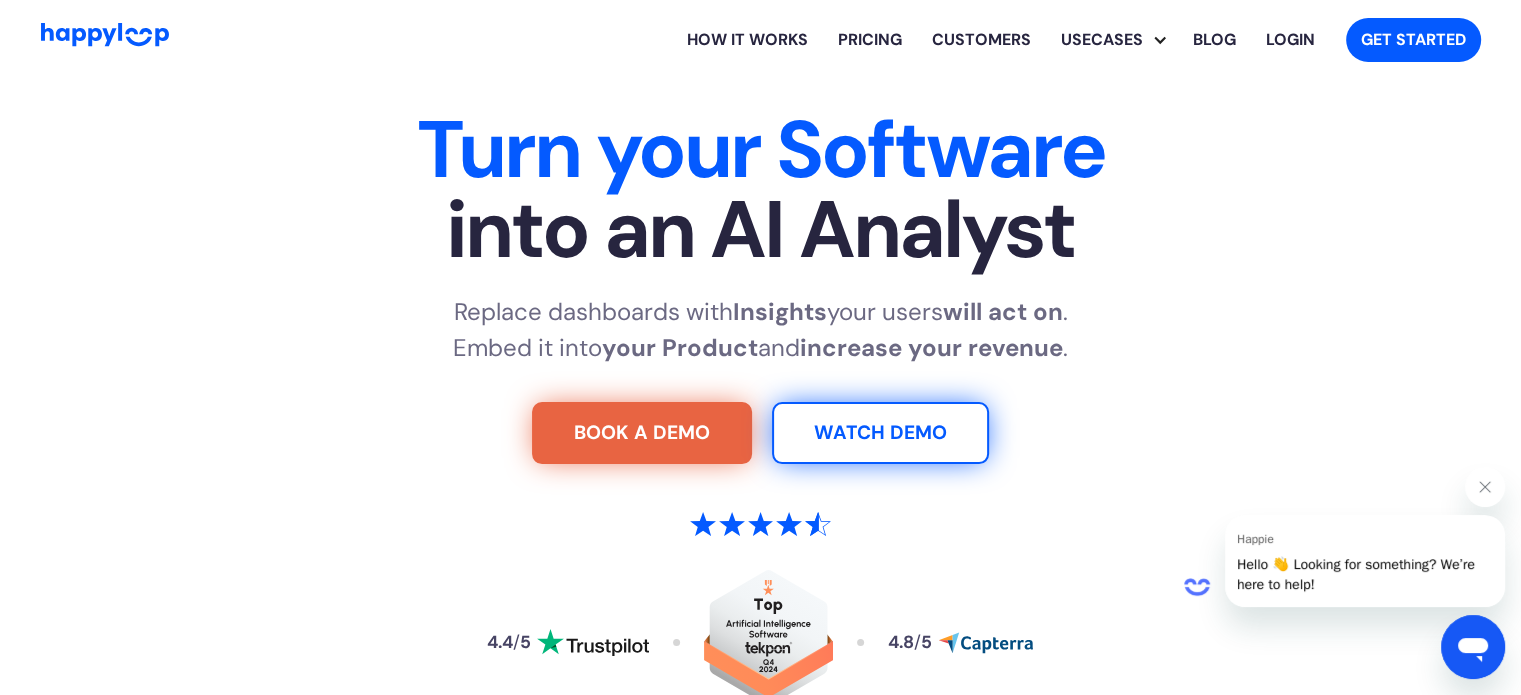 click on "How it works" at bounding box center (747, 40) 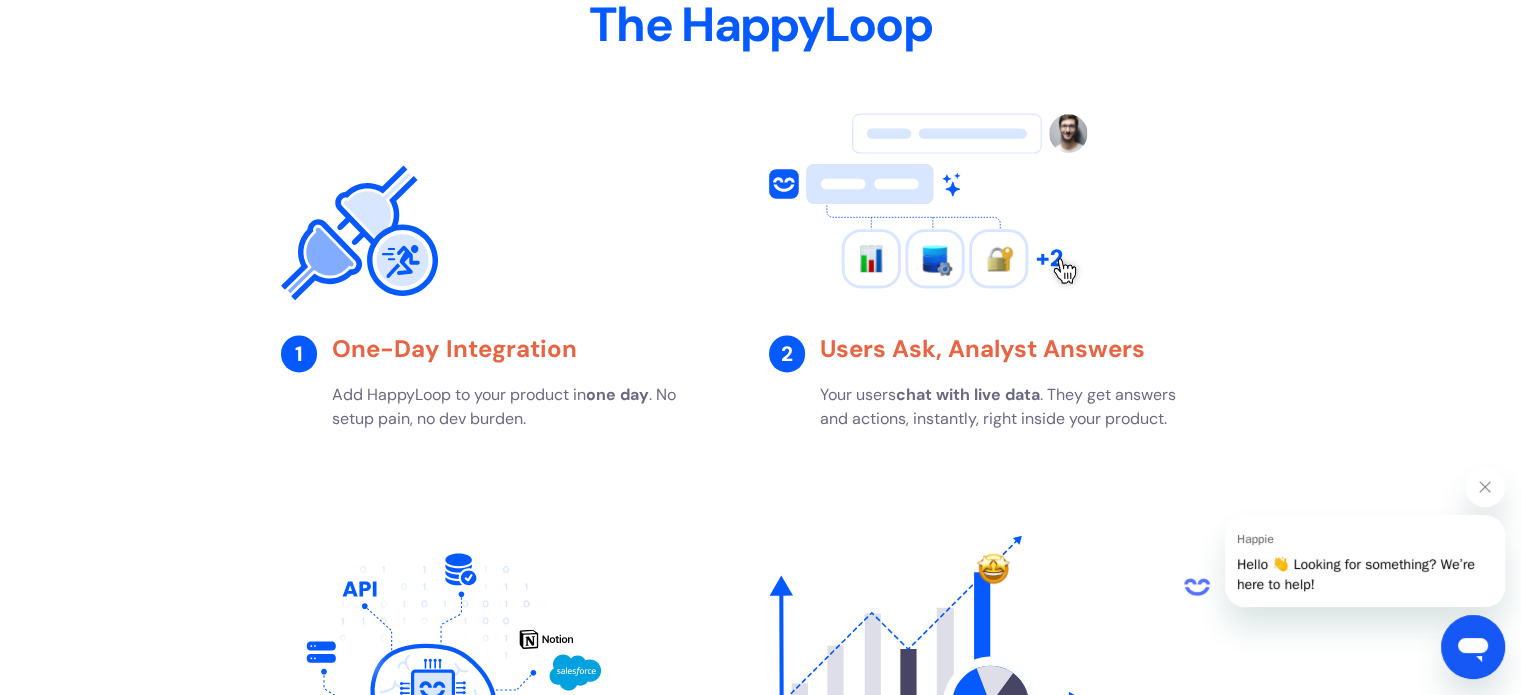 click at bounding box center [517, 210] 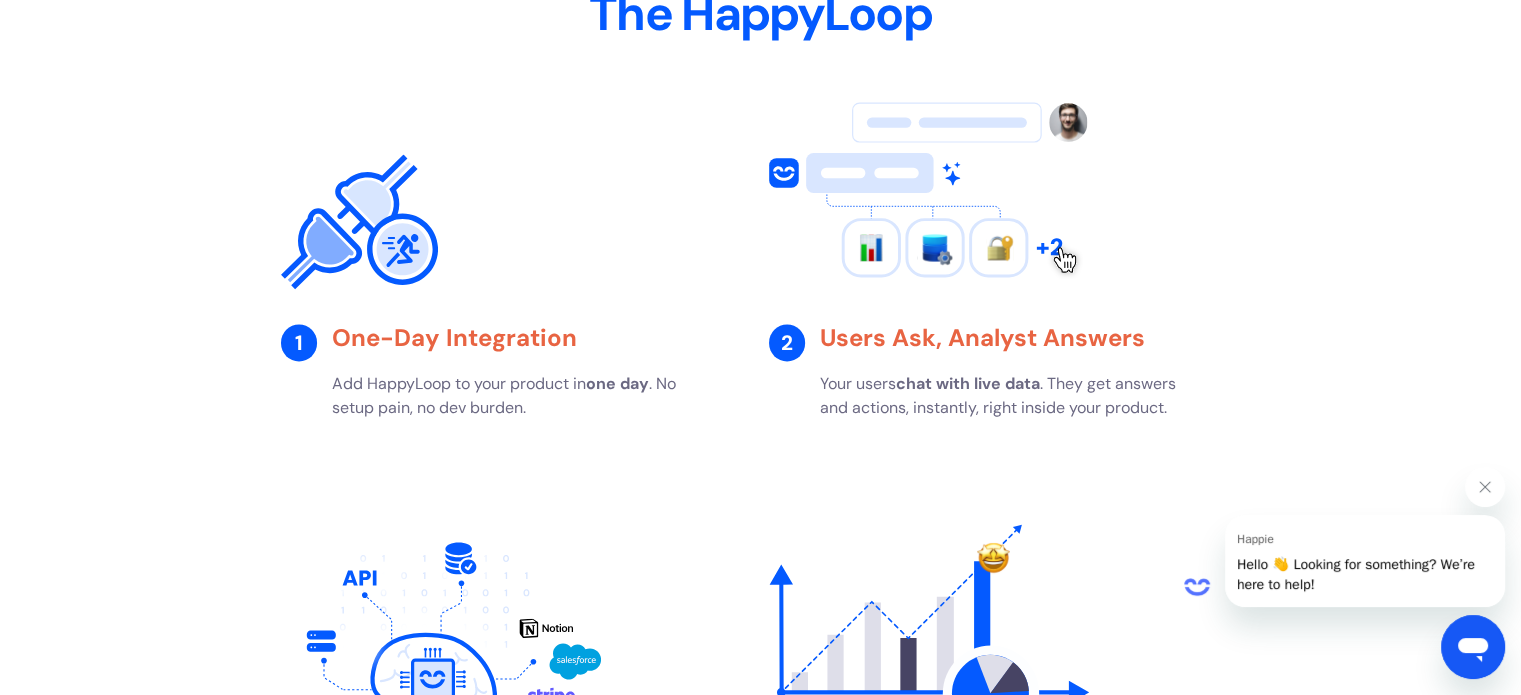 click on "Users Ask, Analyst Answers" at bounding box center (982, 337) 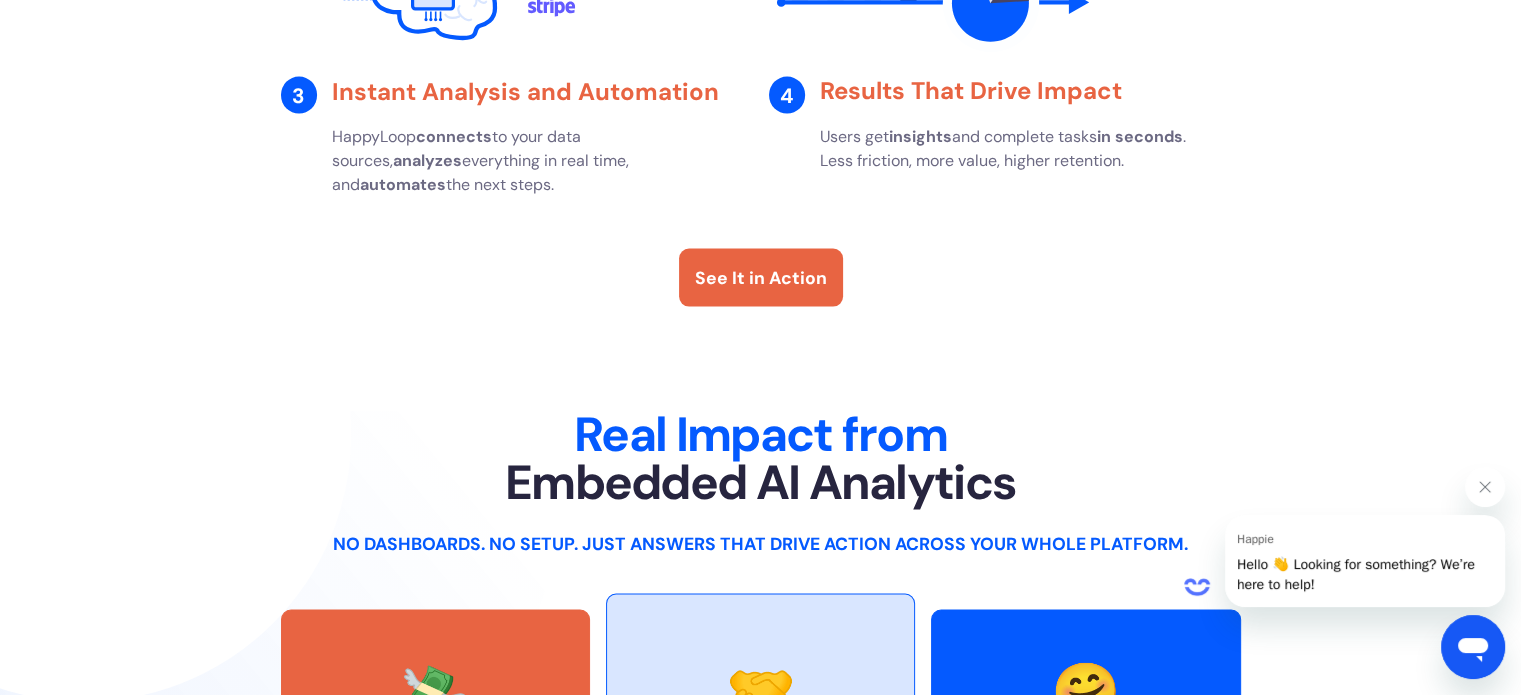 click on "See It in Action" at bounding box center (761, 278) 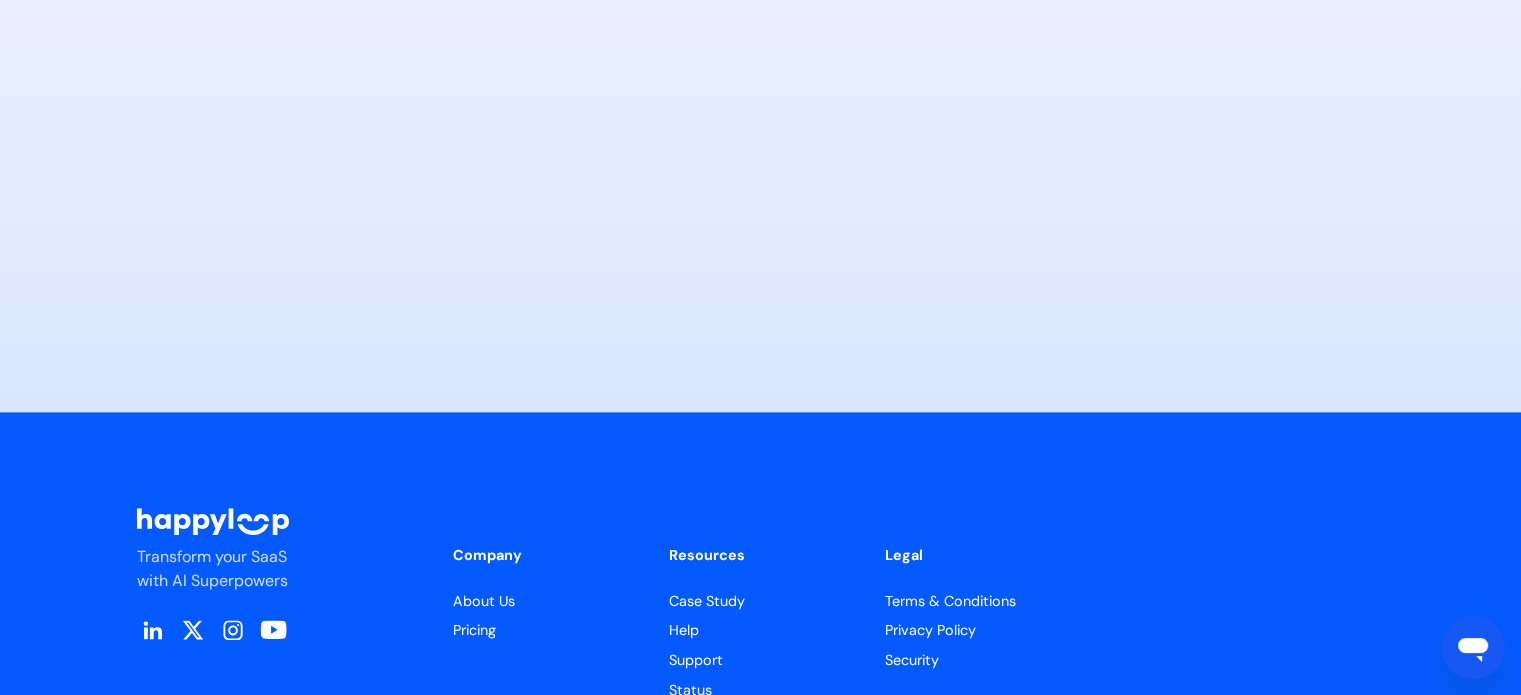 scroll, scrollTop: 9996, scrollLeft: 0, axis: vertical 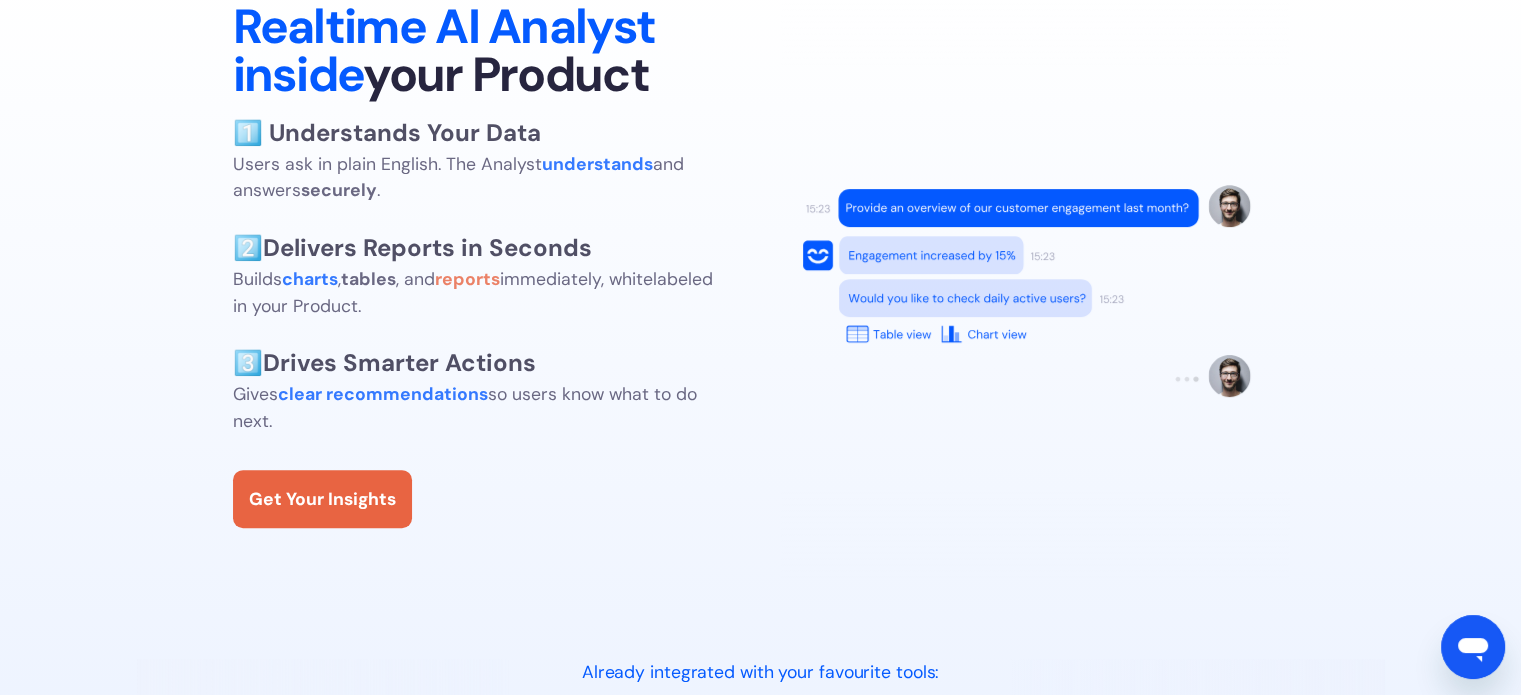 click on "Get Your Insights" at bounding box center (322, 499) 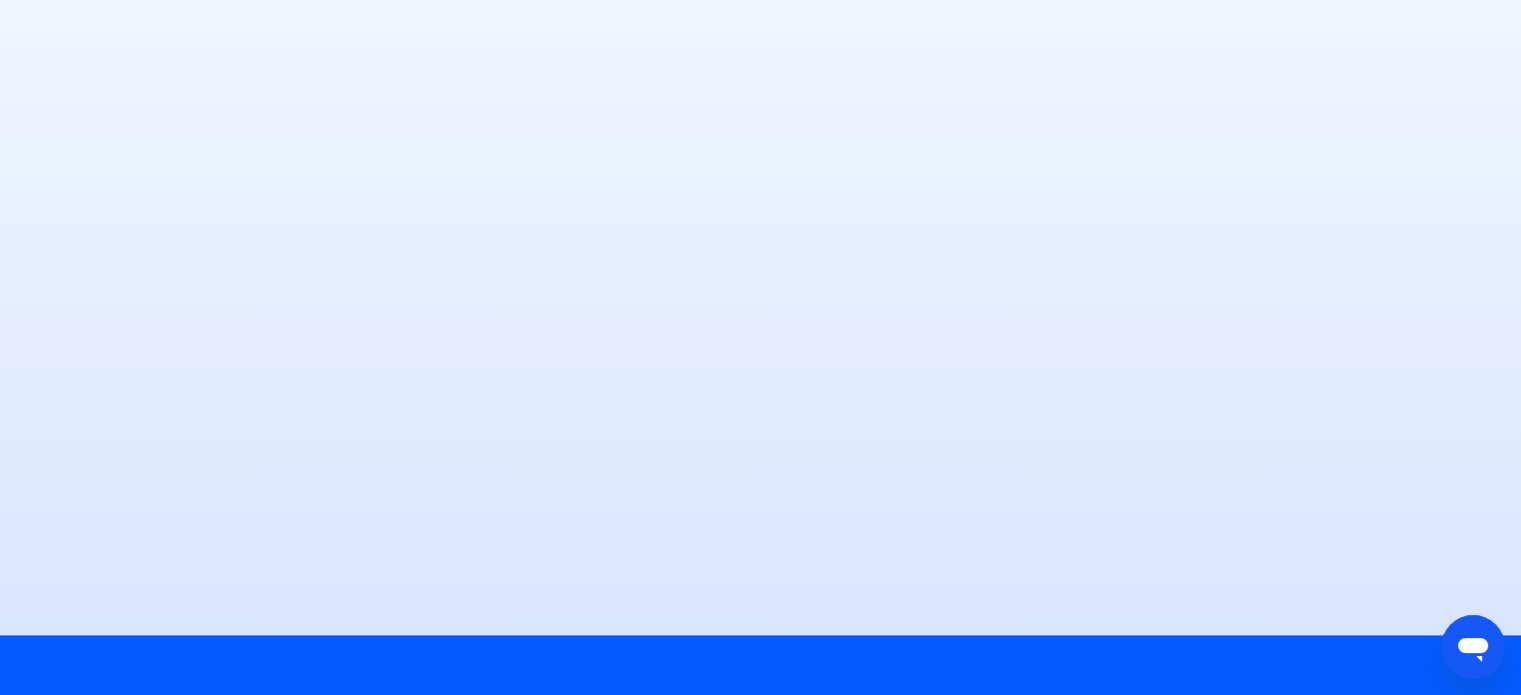 scroll, scrollTop: 9996, scrollLeft: 0, axis: vertical 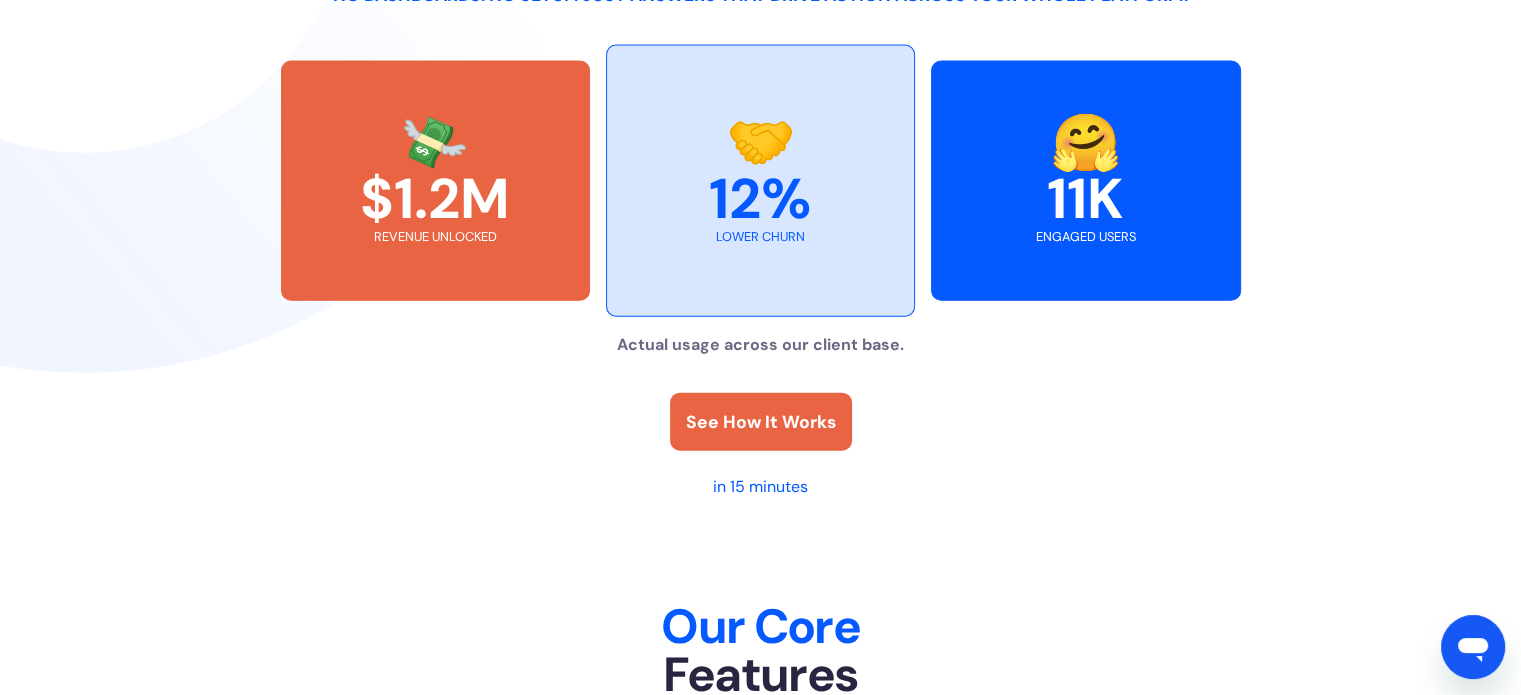 click on "See How It Works" at bounding box center (761, 422) 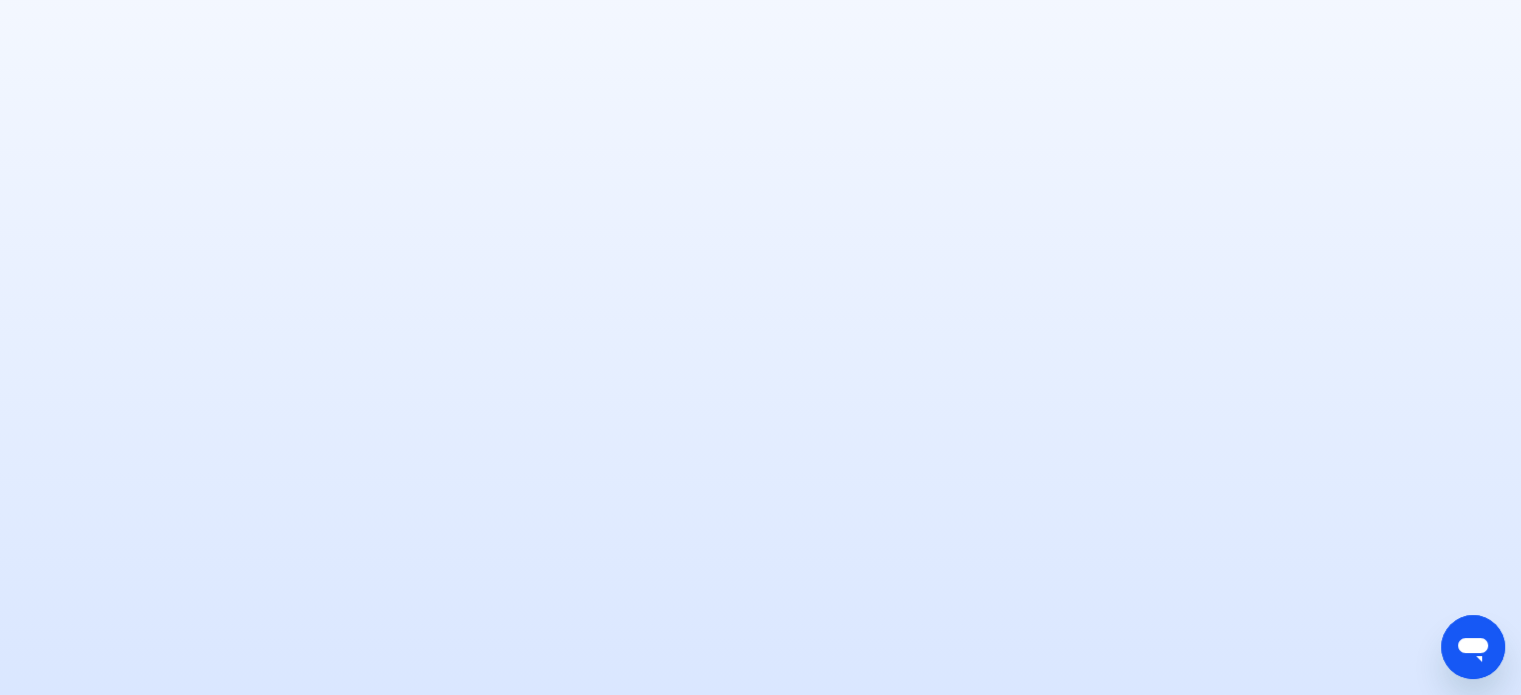 scroll, scrollTop: 9728, scrollLeft: 0, axis: vertical 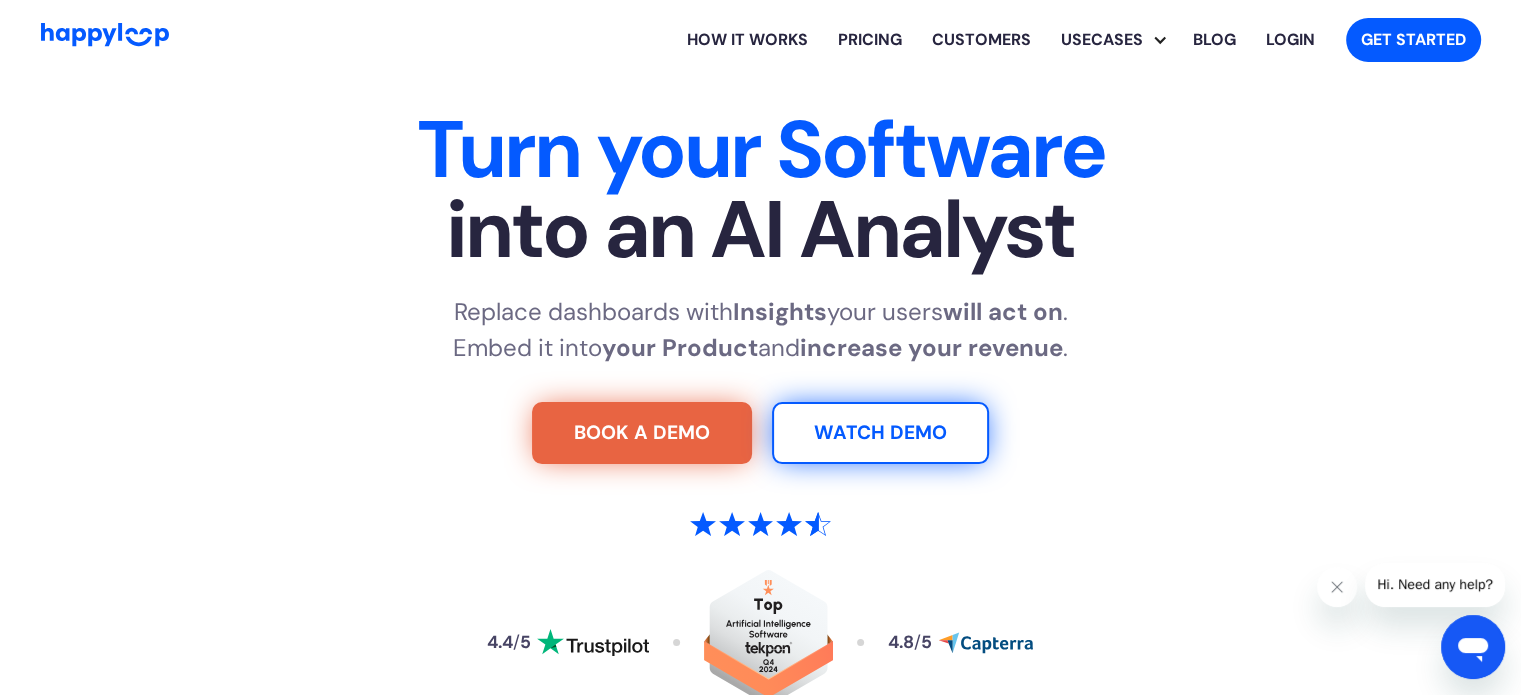 click on "Customers" at bounding box center [981, 40] 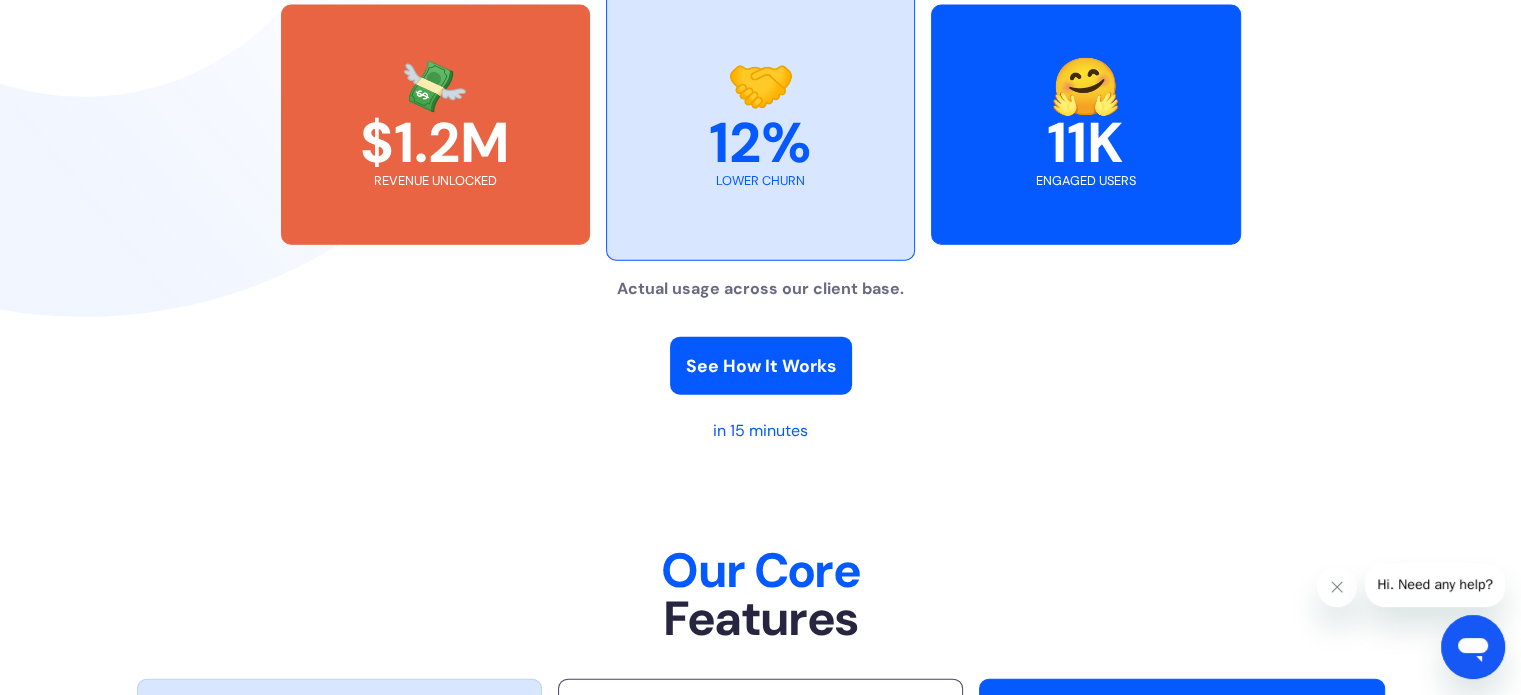 scroll, scrollTop: 5187, scrollLeft: 0, axis: vertical 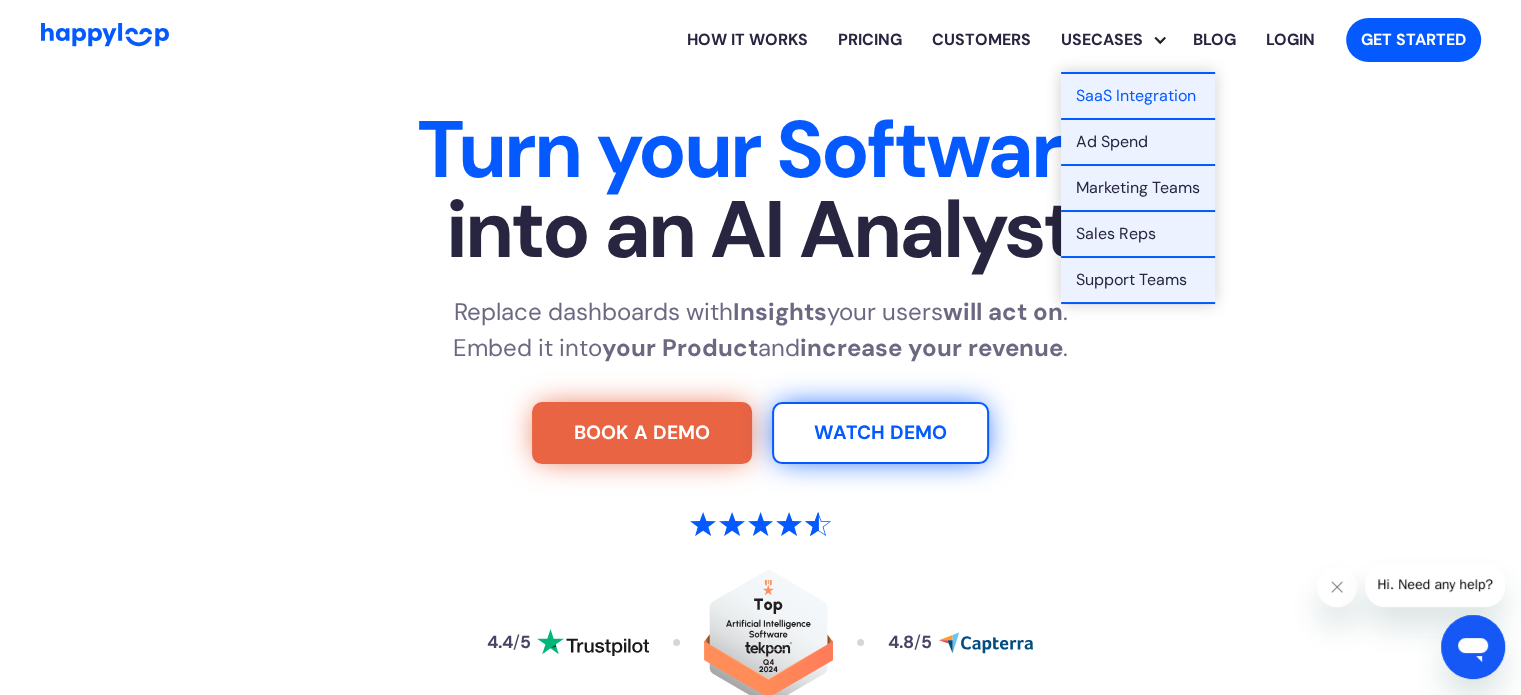 click on "Usecases" at bounding box center [1102, 40] 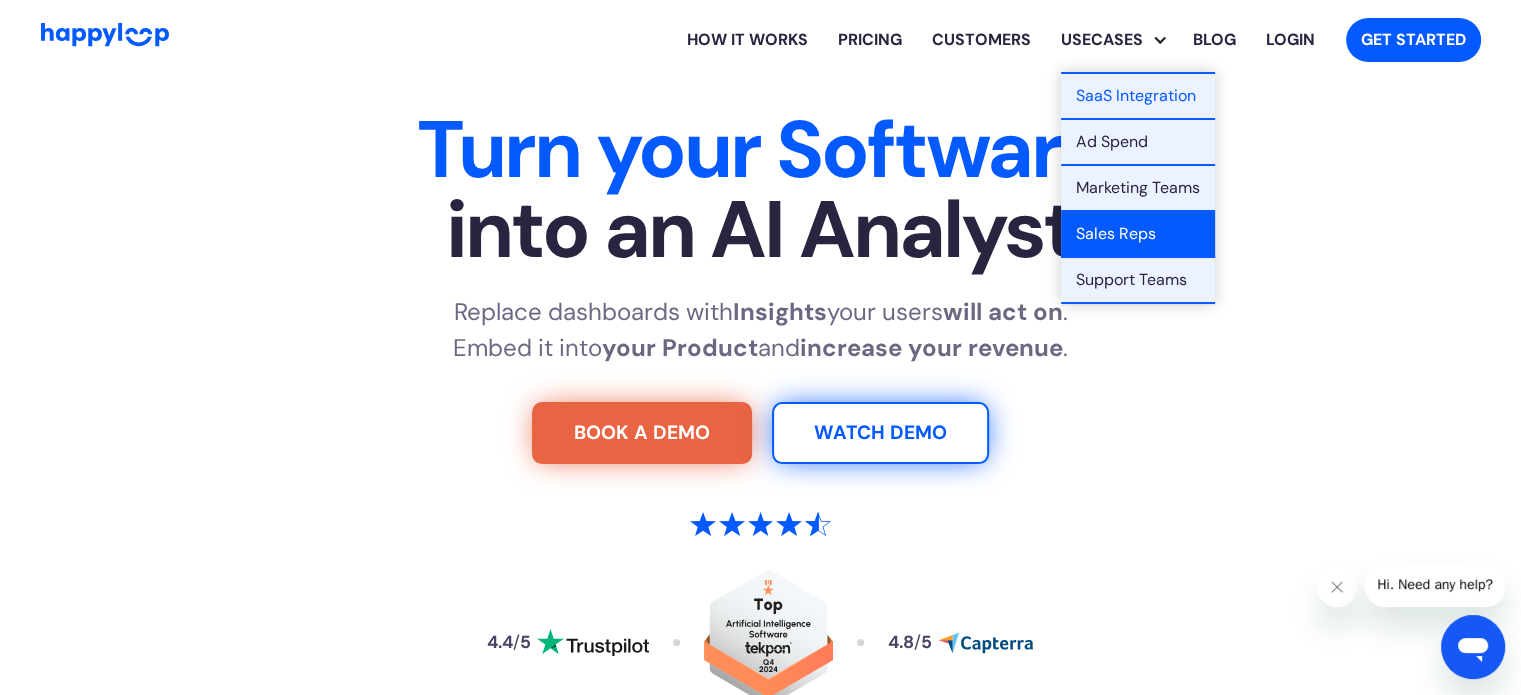click on "Sales Reps" at bounding box center (1138, 235) 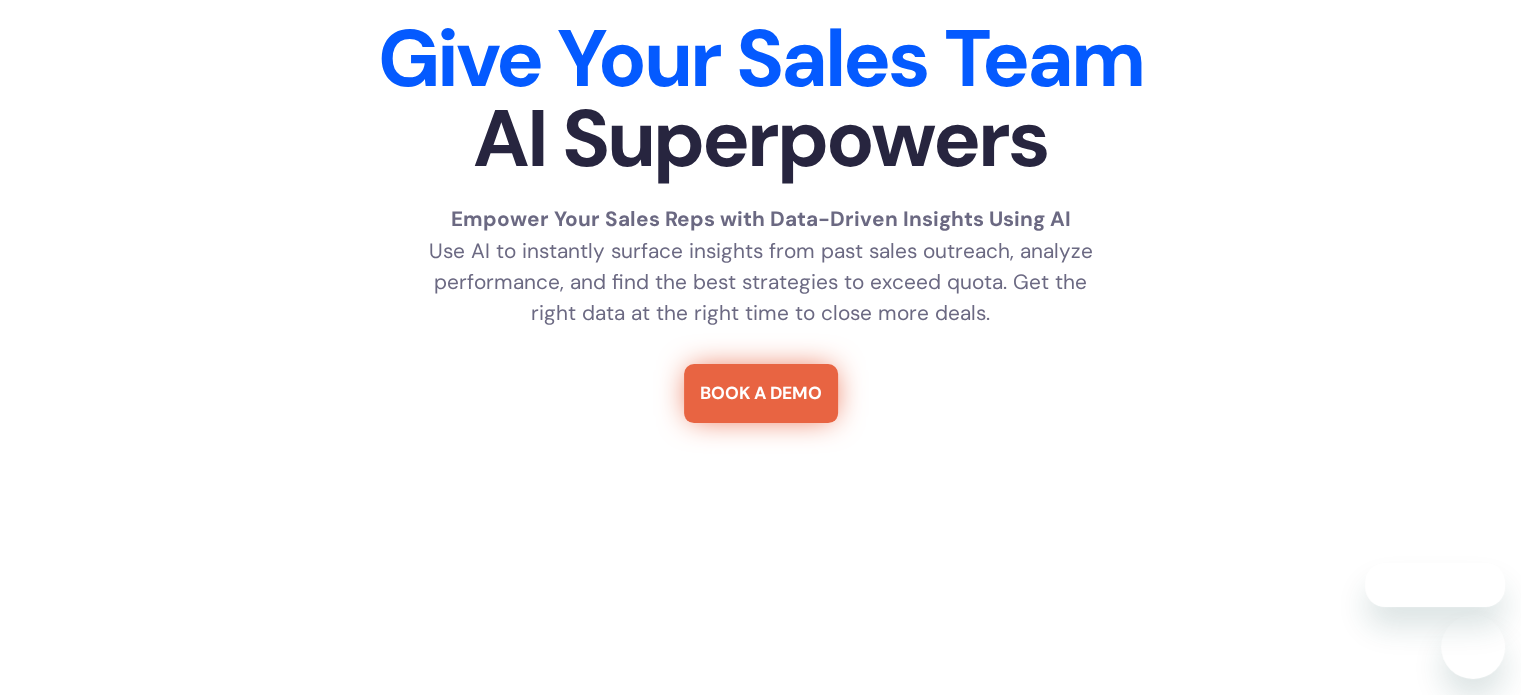 scroll, scrollTop: 200, scrollLeft: 0, axis: vertical 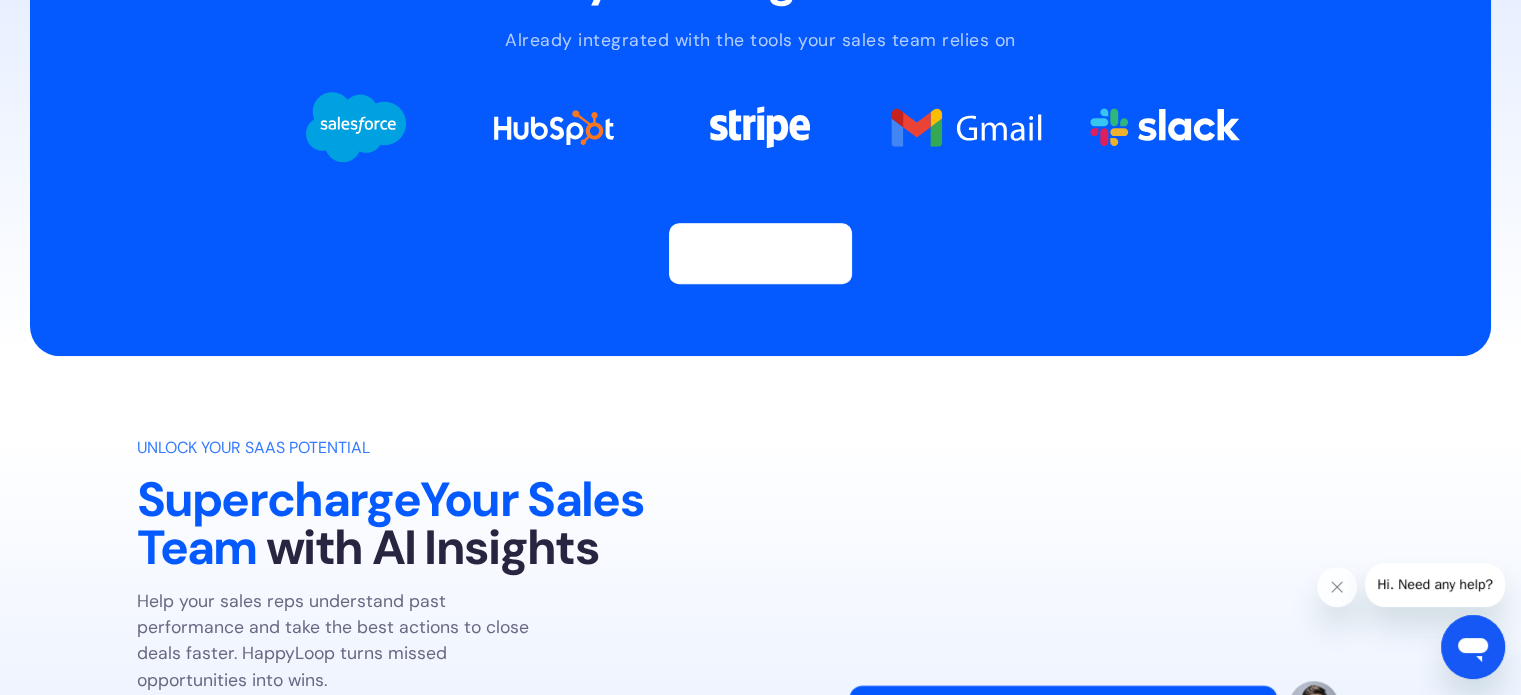 click on "Let's Get Started" at bounding box center (760, 253) 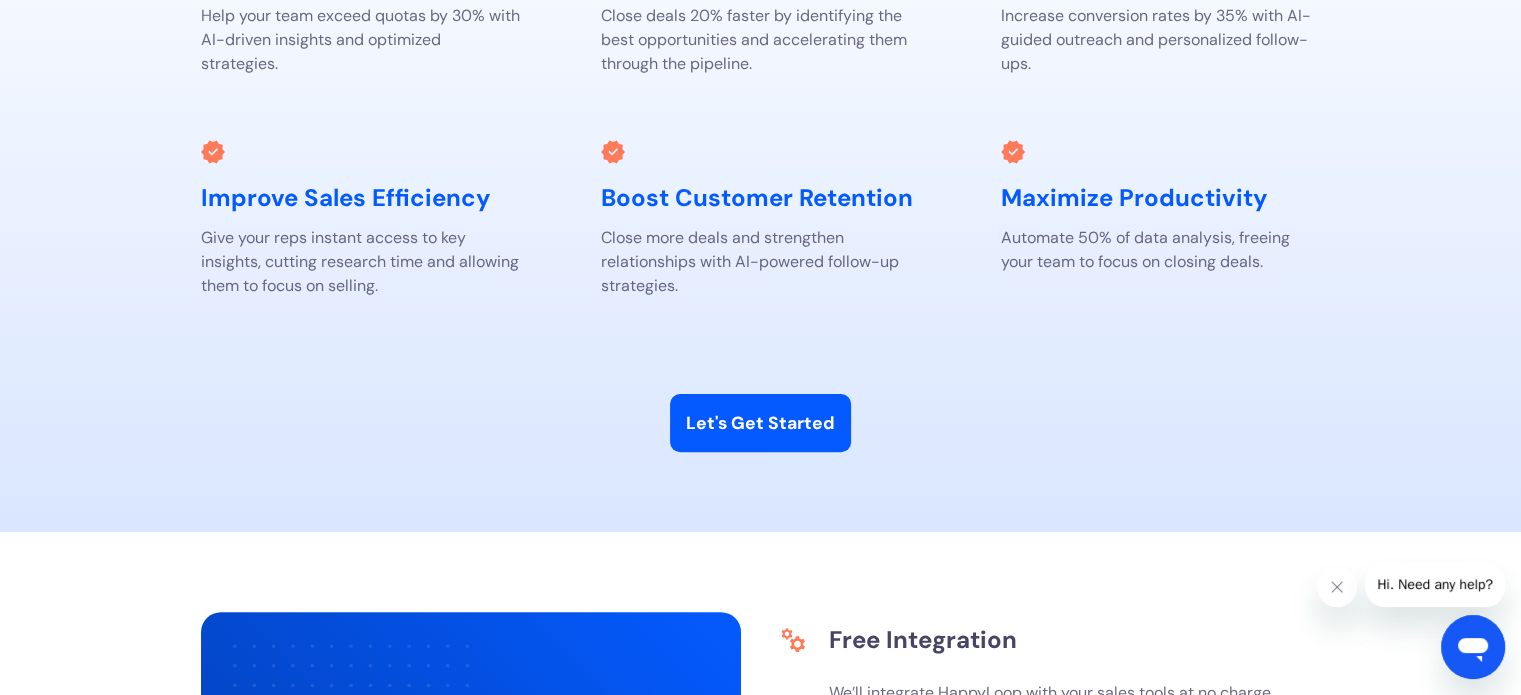 scroll, scrollTop: 8124, scrollLeft: 0, axis: vertical 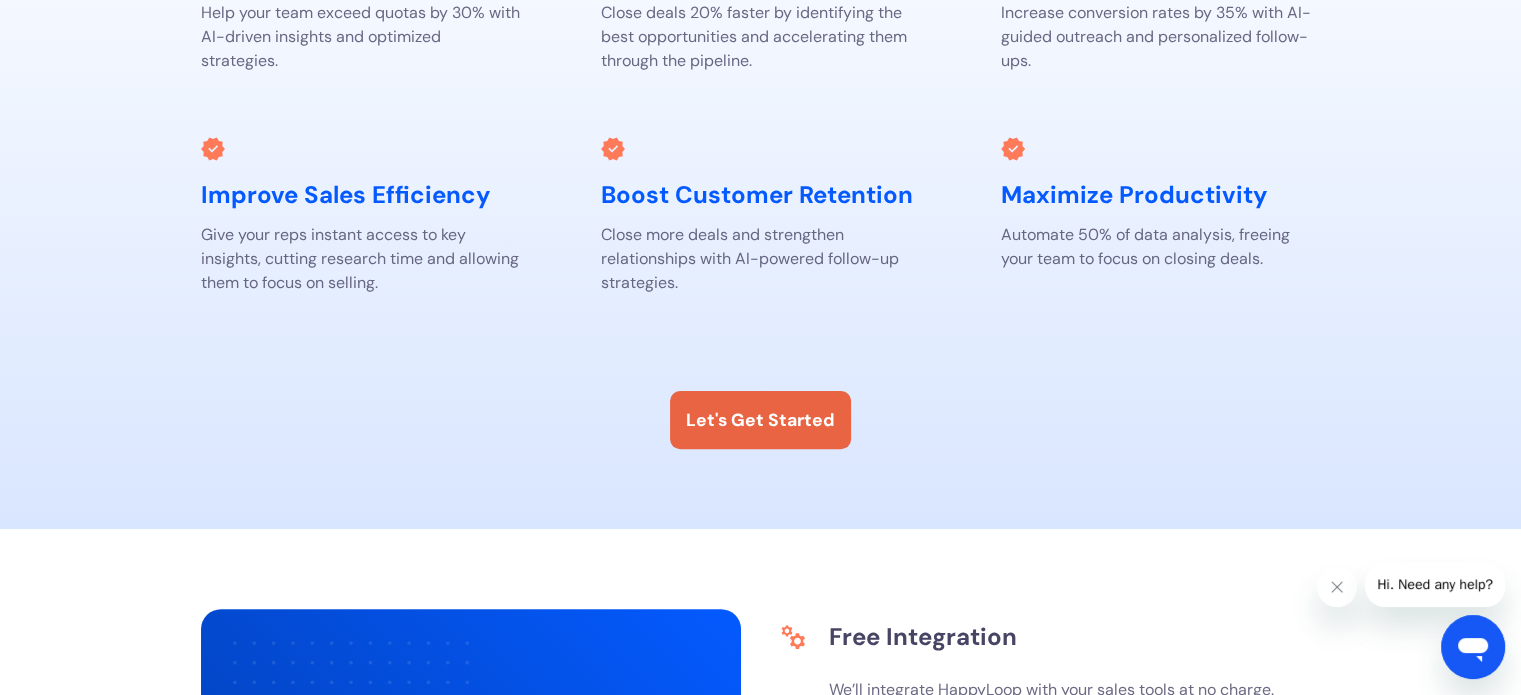click on "Let's Get Started" at bounding box center (760, 420) 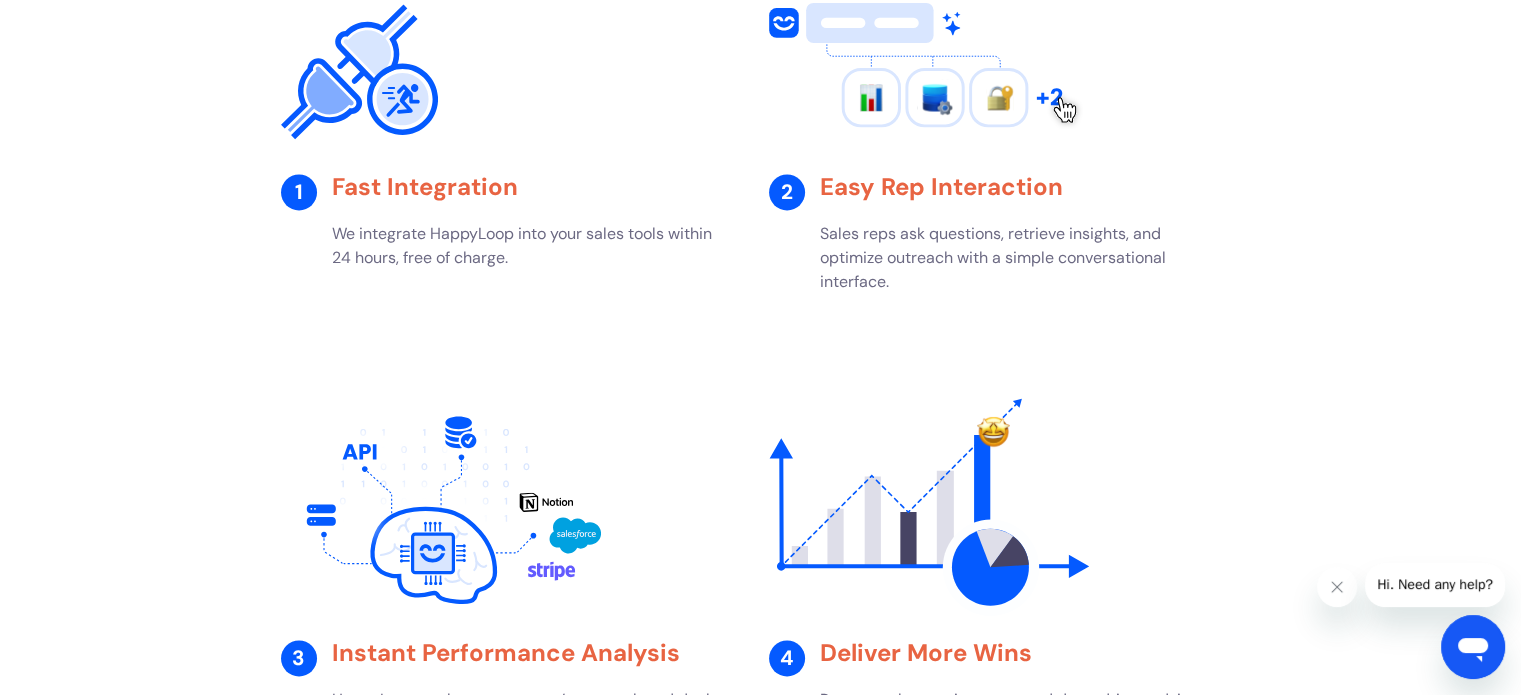 scroll, scrollTop: 0, scrollLeft: 0, axis: both 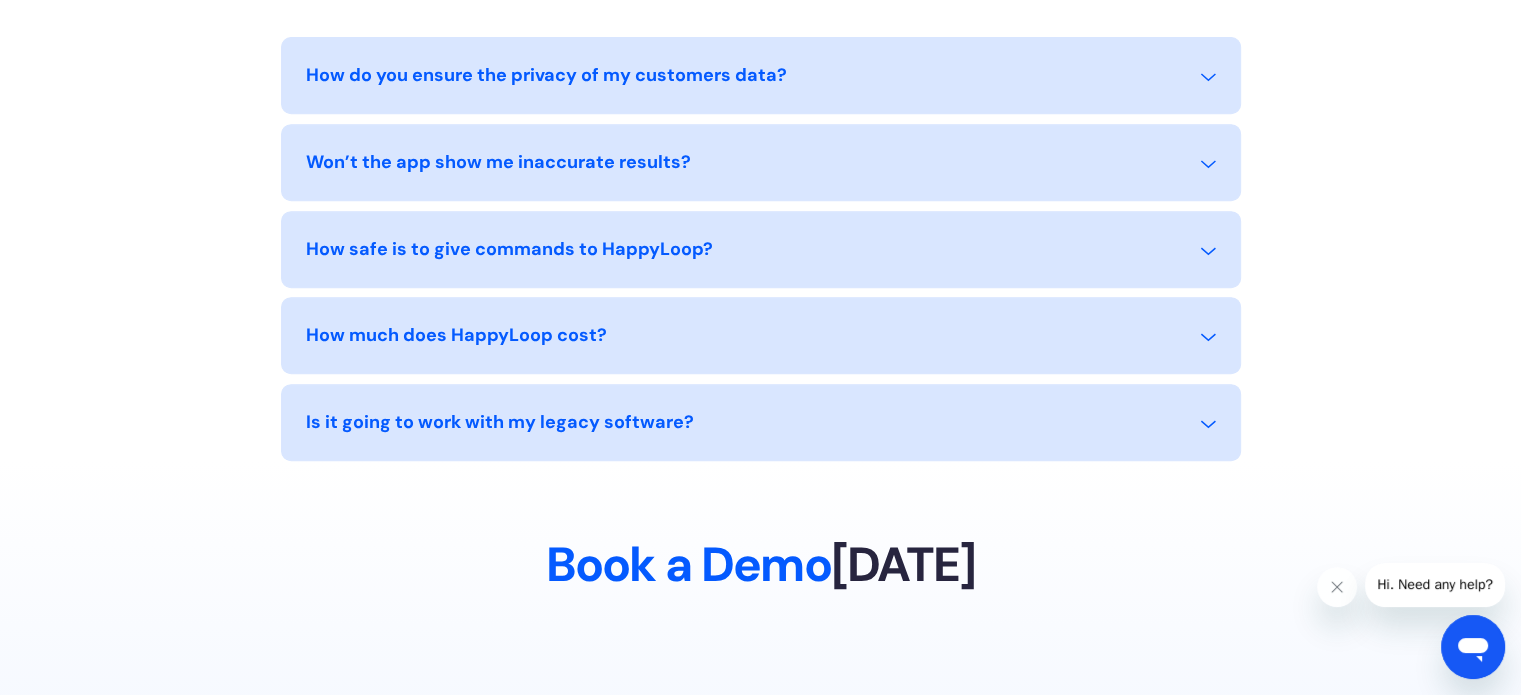 click on "Generative BI vs Traditional BI: What’s Changing in Business Intelligence" at bounding box center [1187, -556] 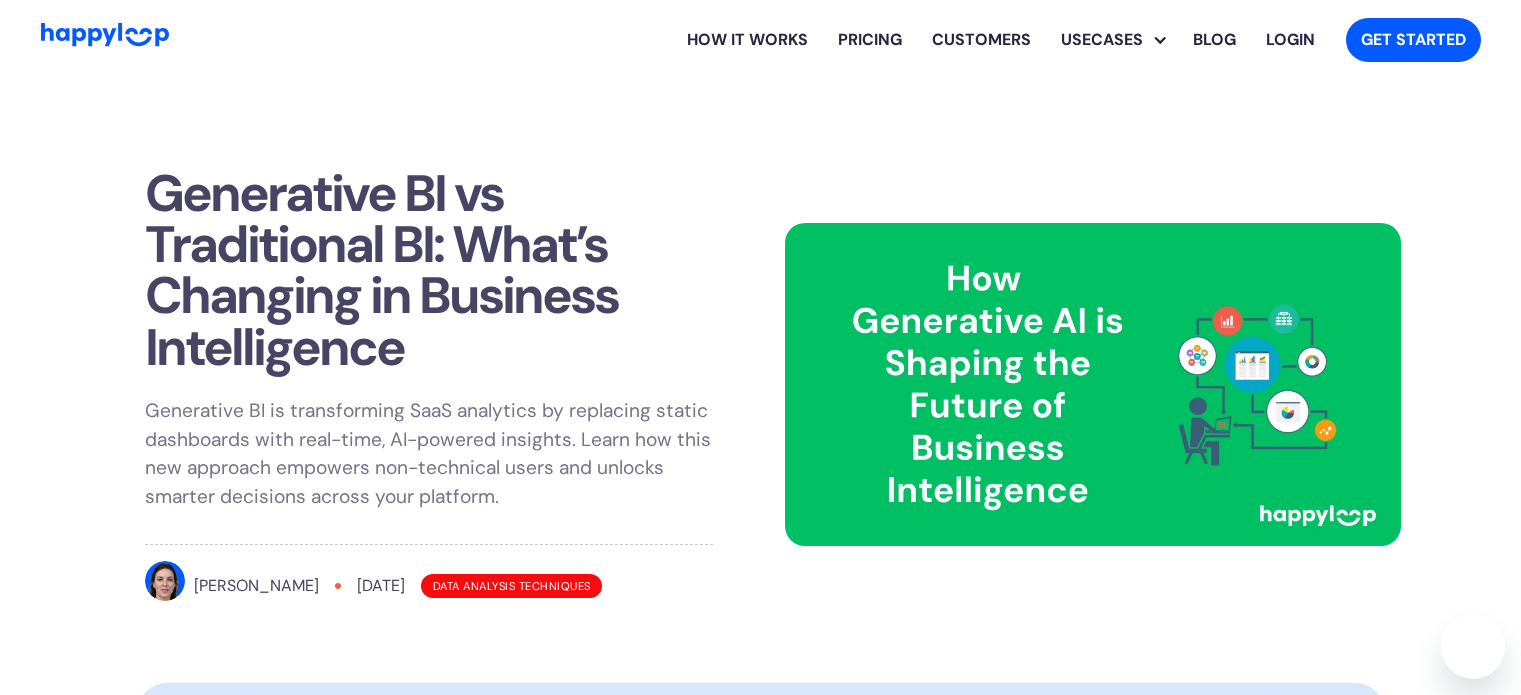 scroll, scrollTop: 0, scrollLeft: 0, axis: both 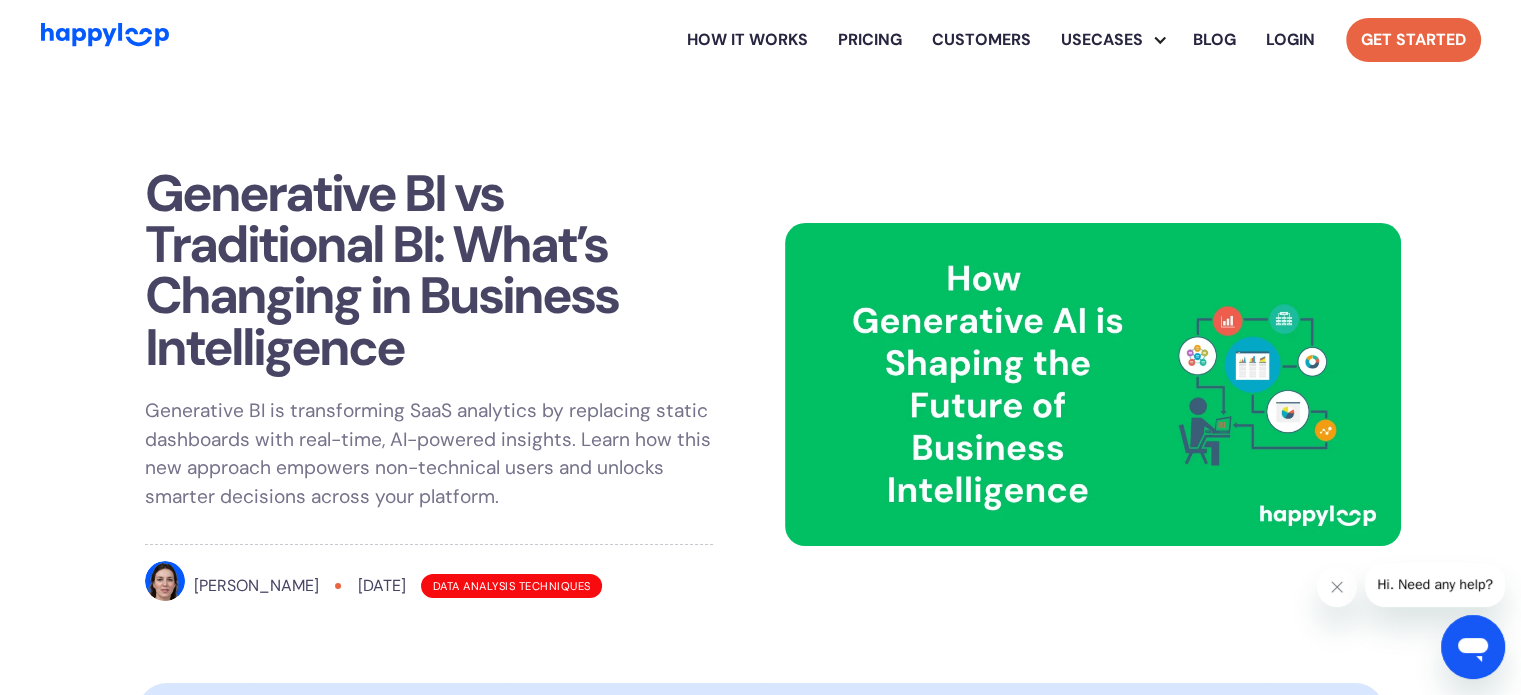 click on "Get Started" at bounding box center (1413, 40) 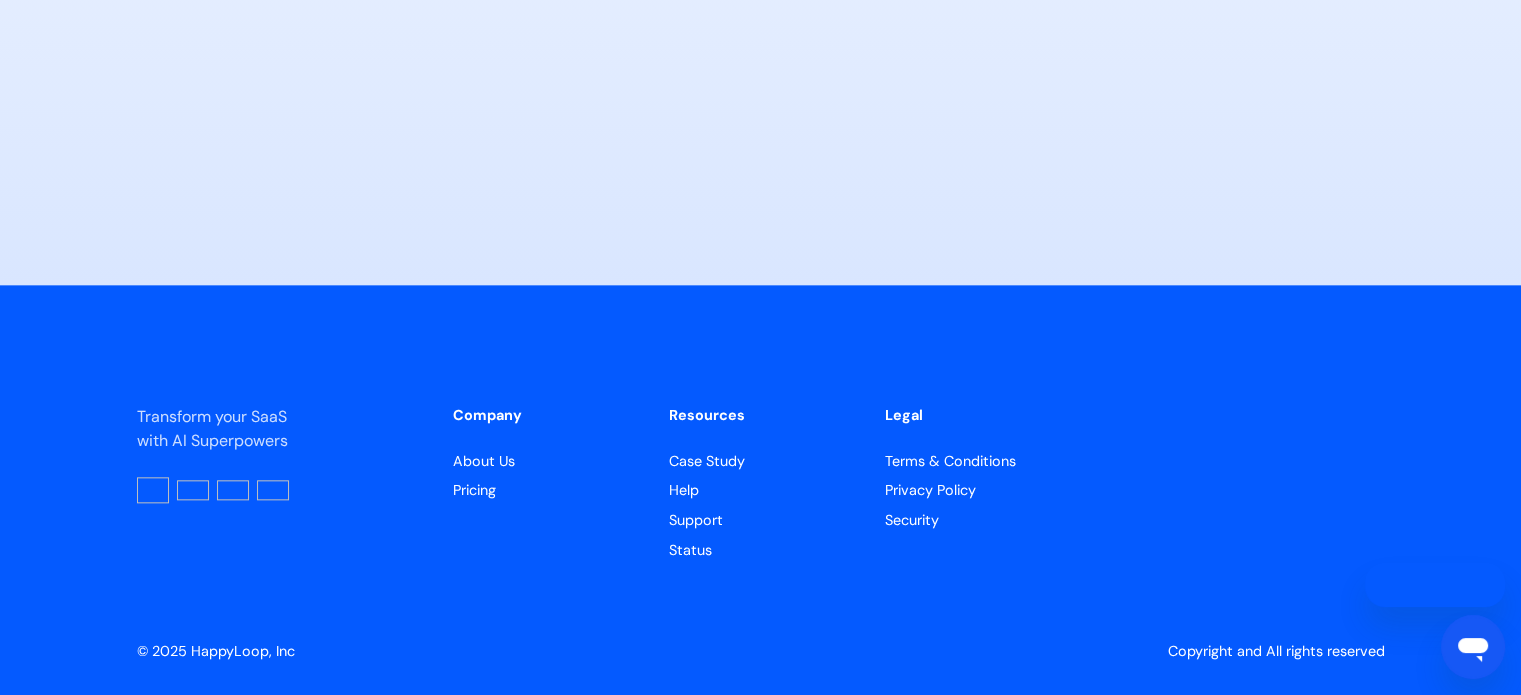 scroll, scrollTop: 9766, scrollLeft: 0, axis: vertical 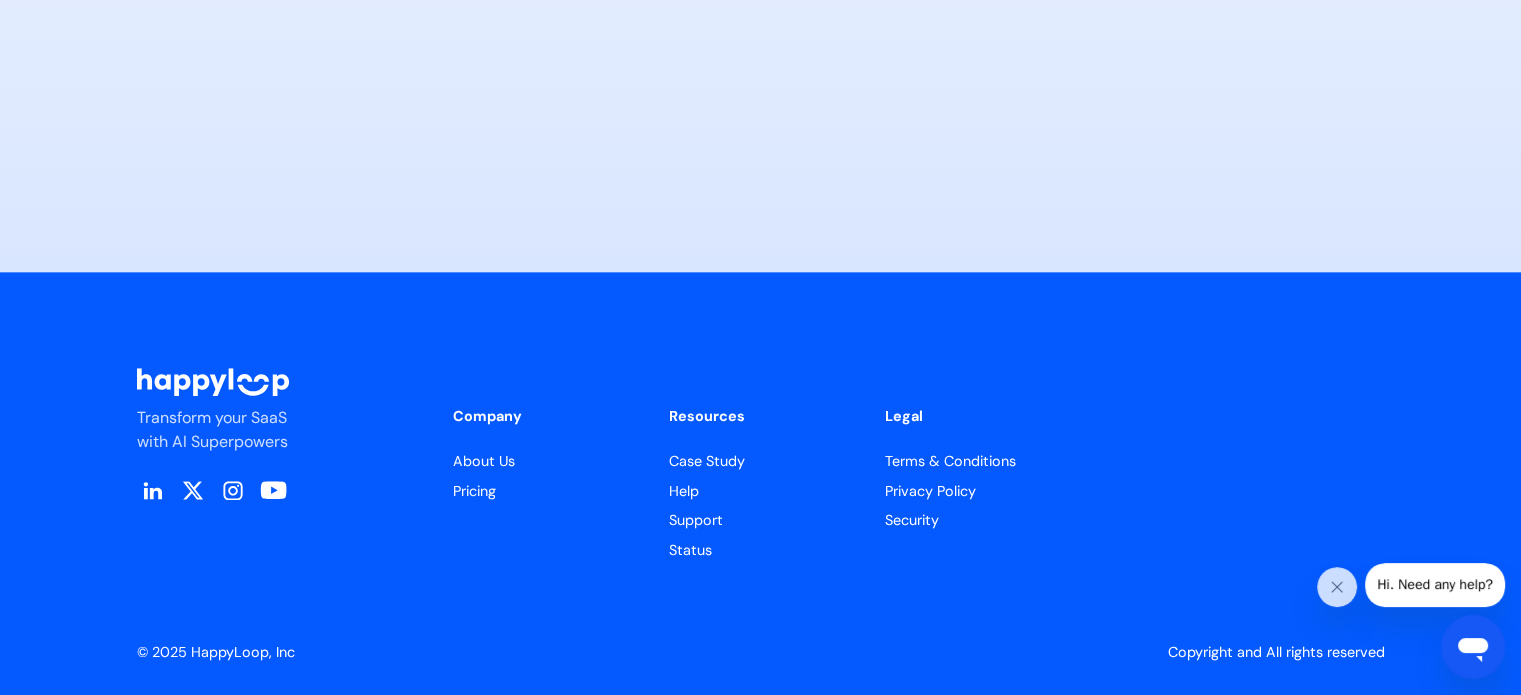 click on "Privacy Policy" at bounding box center [977, 492] 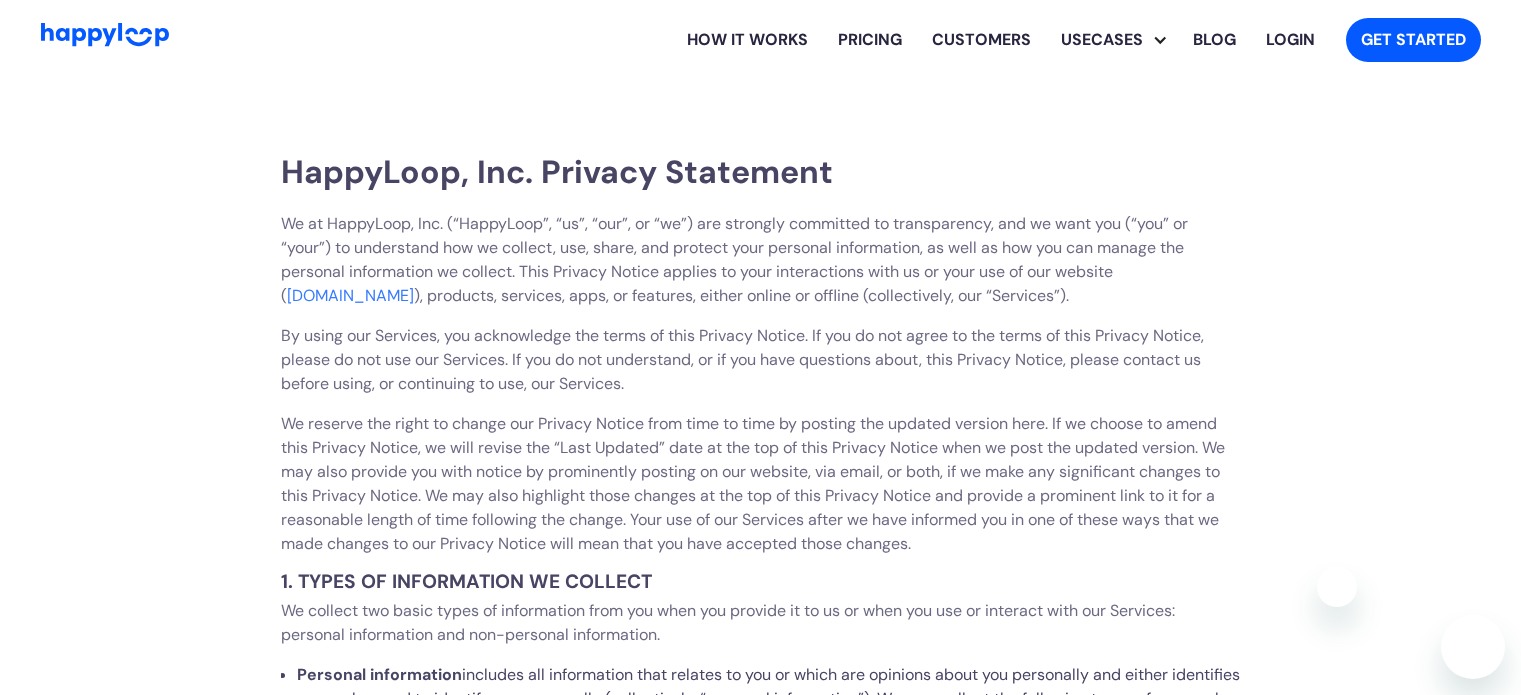 scroll, scrollTop: 0, scrollLeft: 0, axis: both 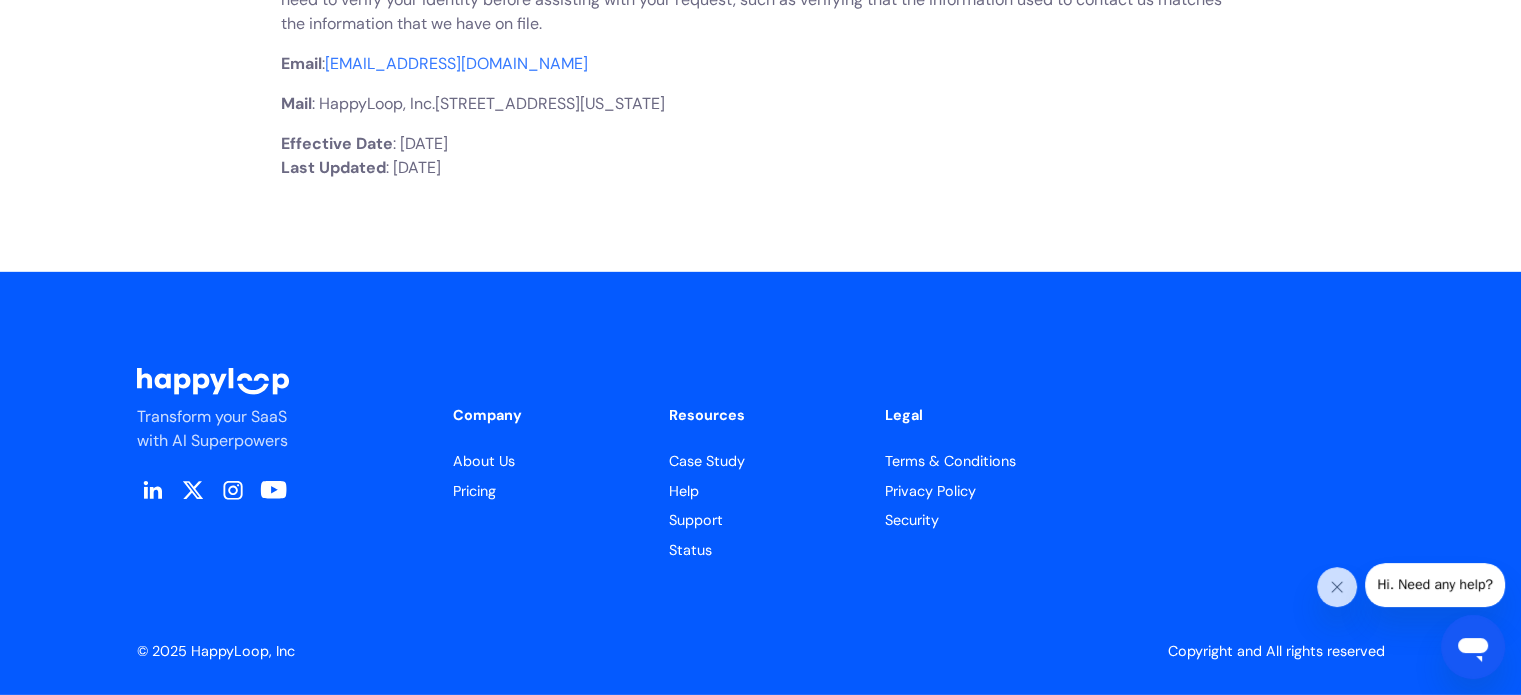 click on "© 2025 HappyLoop, Inc" at bounding box center [216, 652] 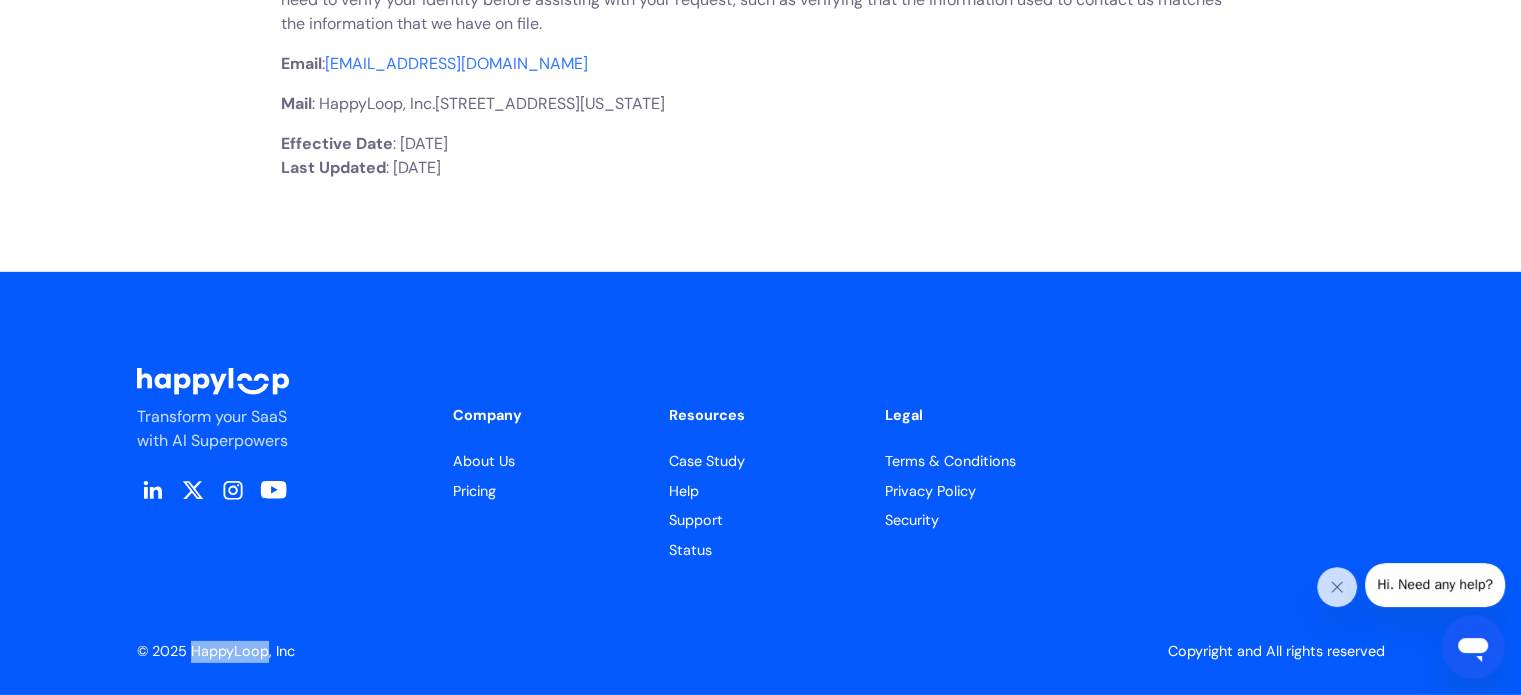 click on "© 2025 HappyLoop, Inc" at bounding box center [216, 652] 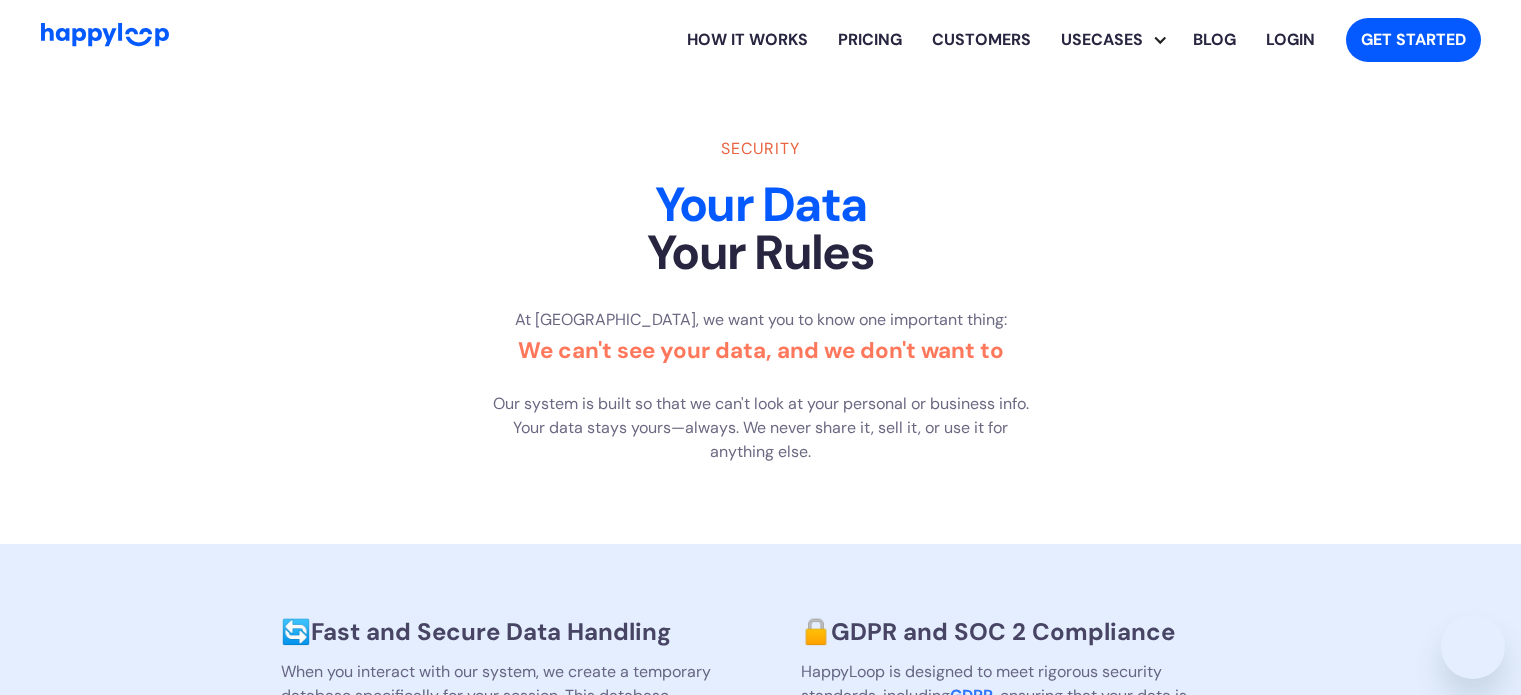 scroll, scrollTop: 0, scrollLeft: 0, axis: both 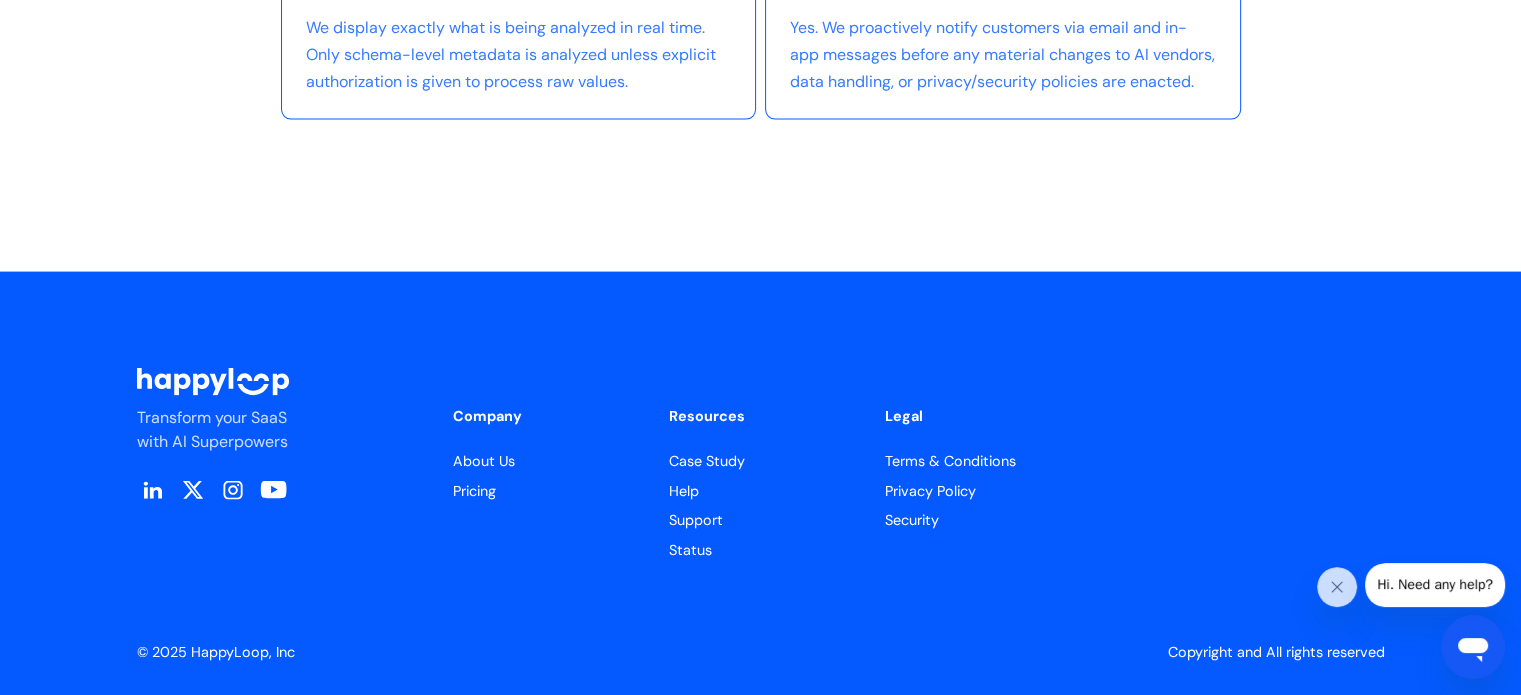 click on "About Us" at bounding box center [545, 462] 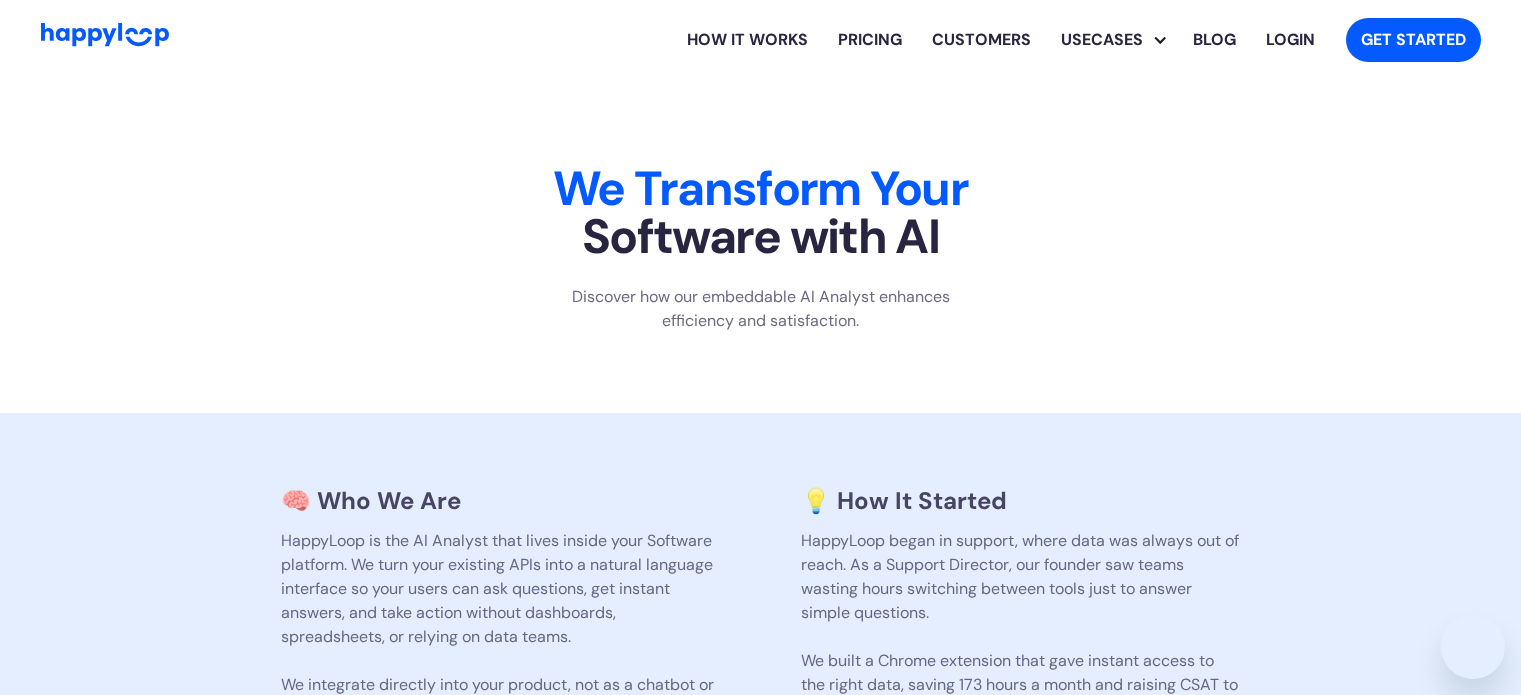 scroll, scrollTop: 0, scrollLeft: 0, axis: both 